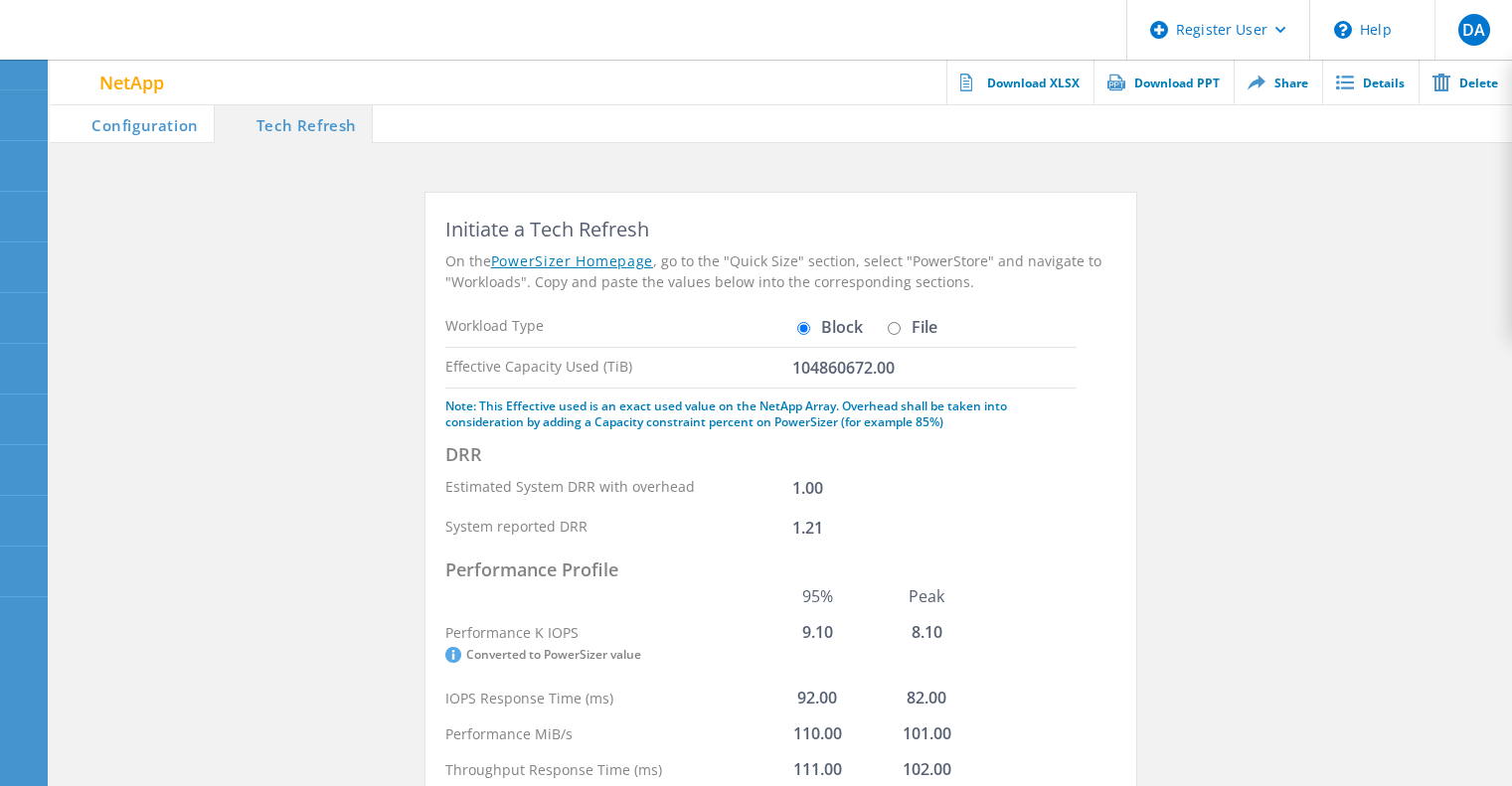 scroll, scrollTop: 0, scrollLeft: 0, axis: both 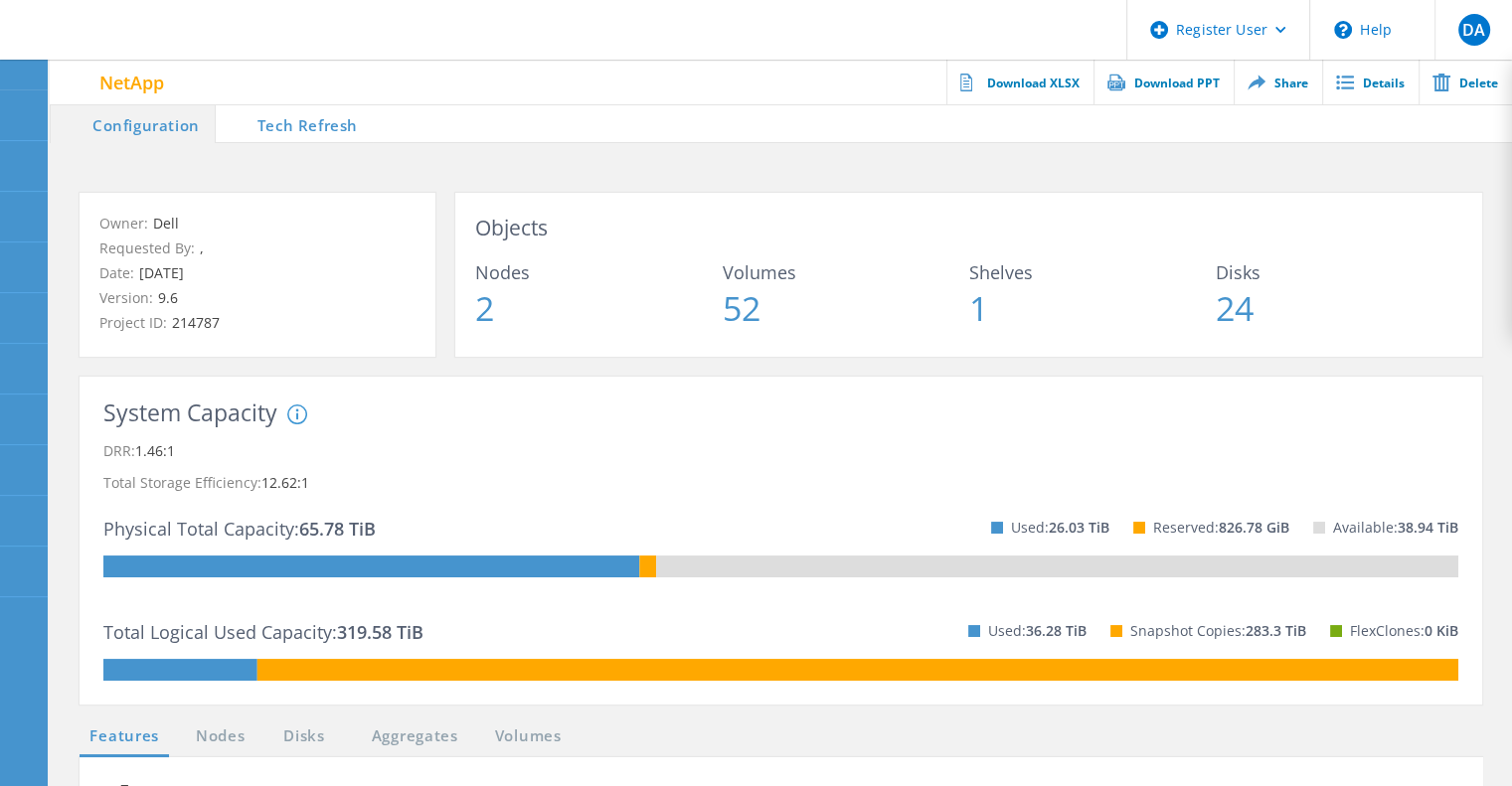 click on "Tech Refresh" at bounding box center (294, 123) 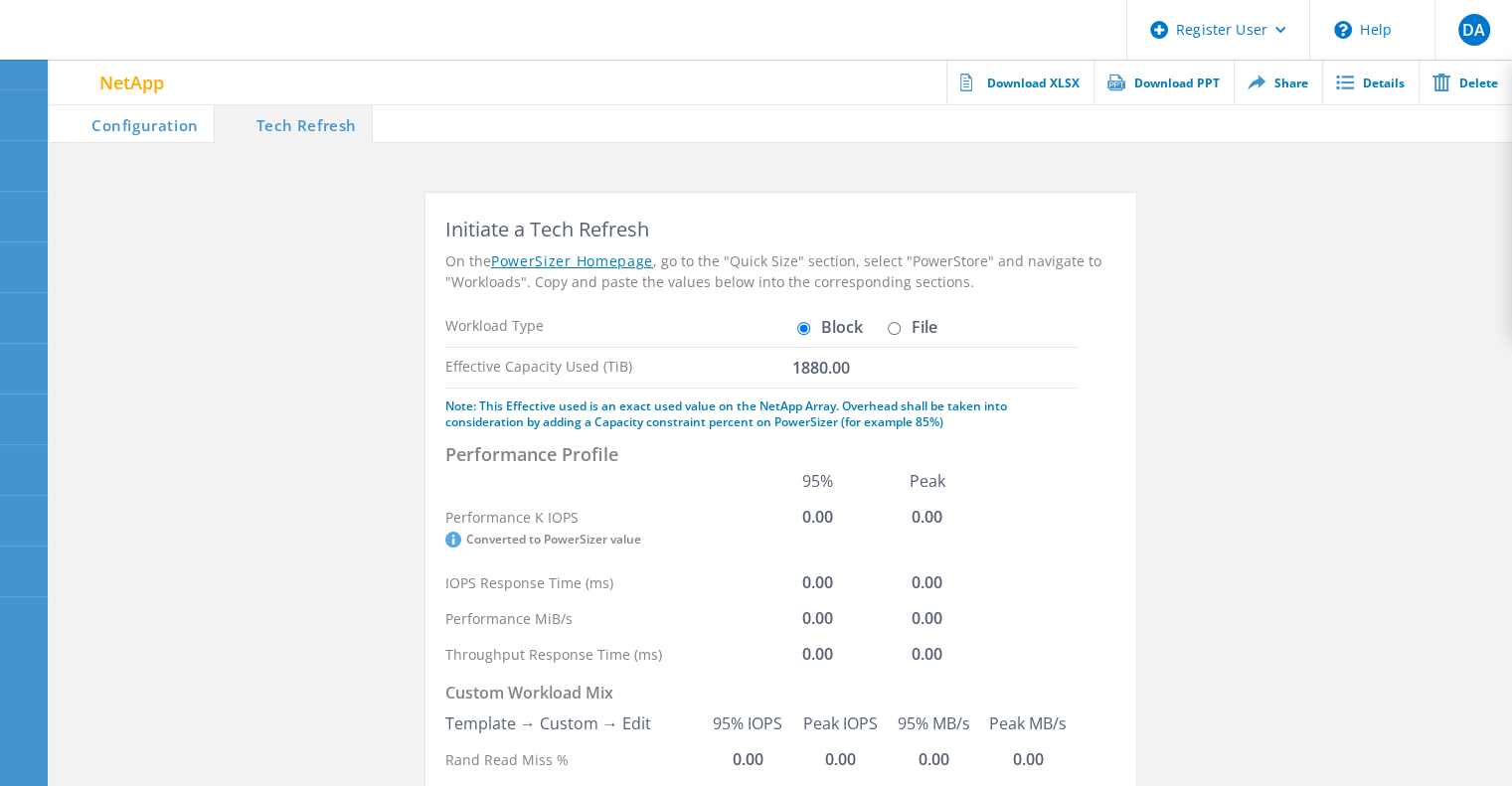 click on "Initiate a Tech Refresh On the  PowerSizer Homepage , go to the "Quick Size" section, select "PowerStore" and navigate to "Workloads". Copy and paste the values below into the corresponding sections.  Workload Type  Block   File  Effective Capacity Used (TiB)  1880.00  Note: This Effective used is an exact used value on the NetApp Array. Overhead shall be taken into consideration by adding a Capacity constraint percent on PowerSizer (for example 85%)   Performance Profile  95% Peak Performance K IOPS   Converted to PowerSizer value  0.00 0.00 IOPS Response Time (ms) 0.00 0.00 Performance MiB/s 0.00 0.00 Throughput Response Time (ms) 0.00 0.00 Custom Workload Mix  Template → Custom → Edit  95% IOPS Peak IOPS 95% MB/s Peak MB/s Rand Read Miss % 0.00  0.00 0.00 0.00 Rand Read Avg Size (KiB) 0.00 0.00 0.00 0.00 Rand Write Miss % 0.00 0.00 0.00 0.00 Rand Write Avg Size (KiB) 0.00 0.00 0.00 0.00" 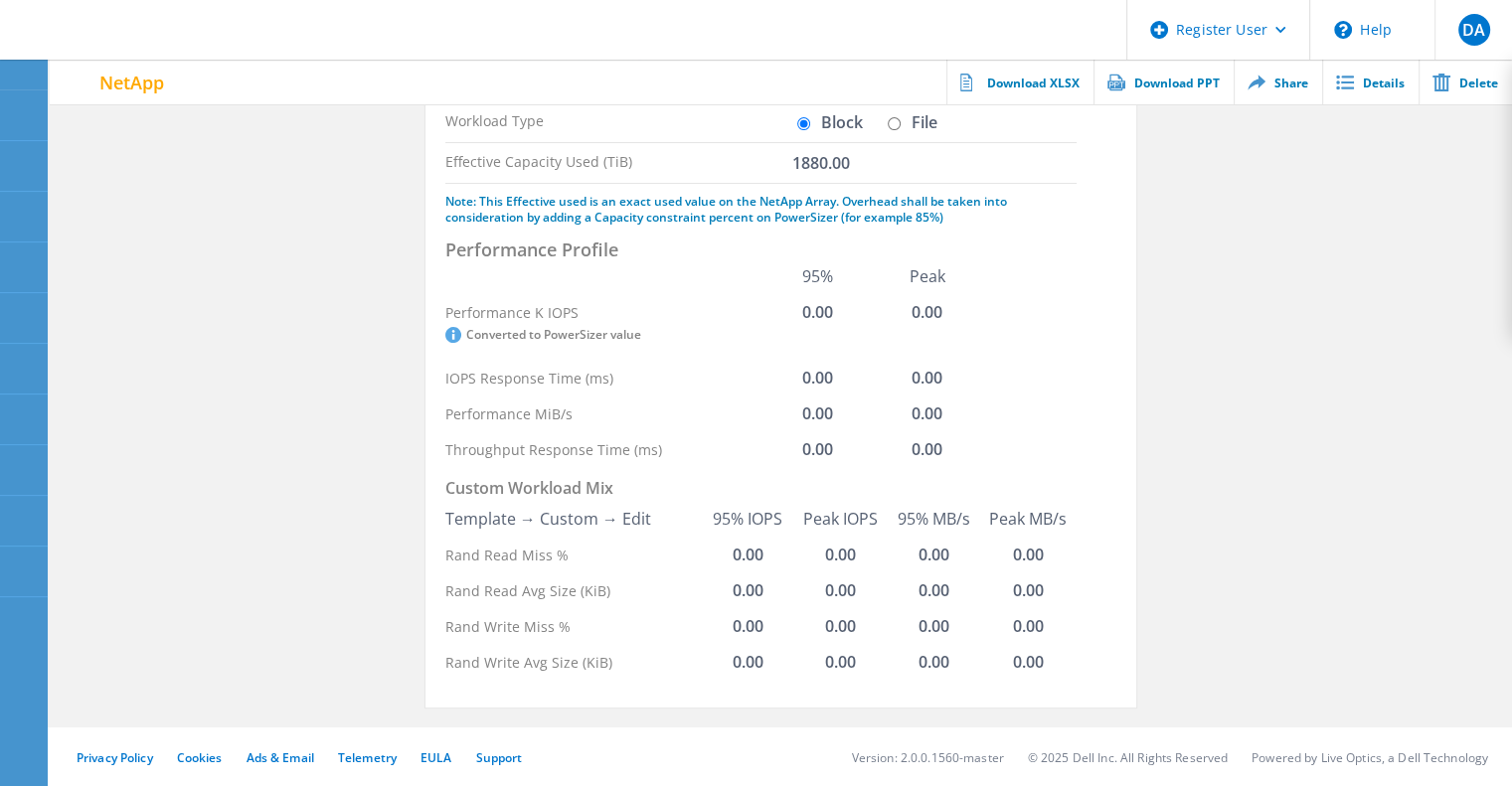 scroll, scrollTop: 0, scrollLeft: 0, axis: both 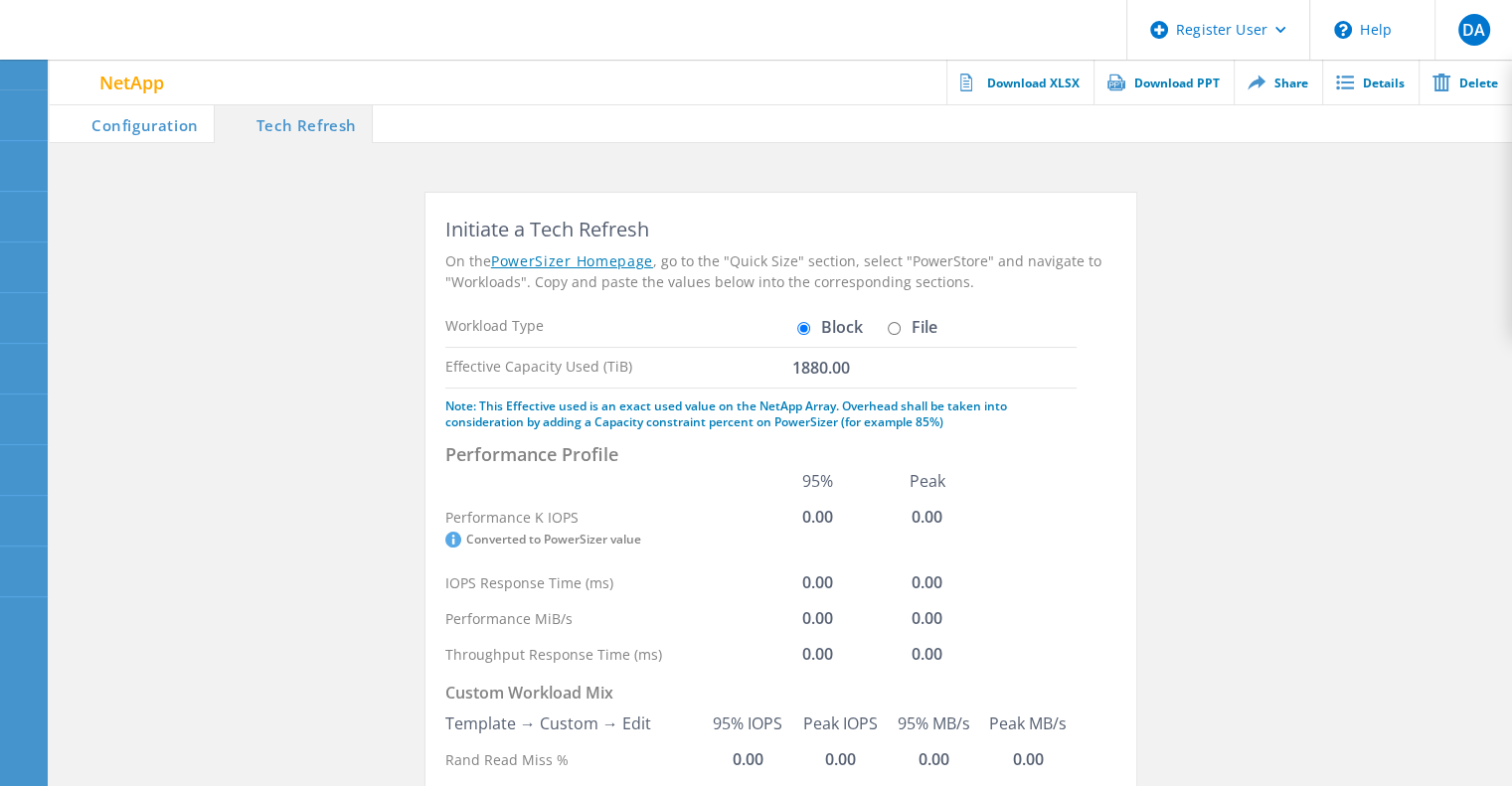 click on "File" 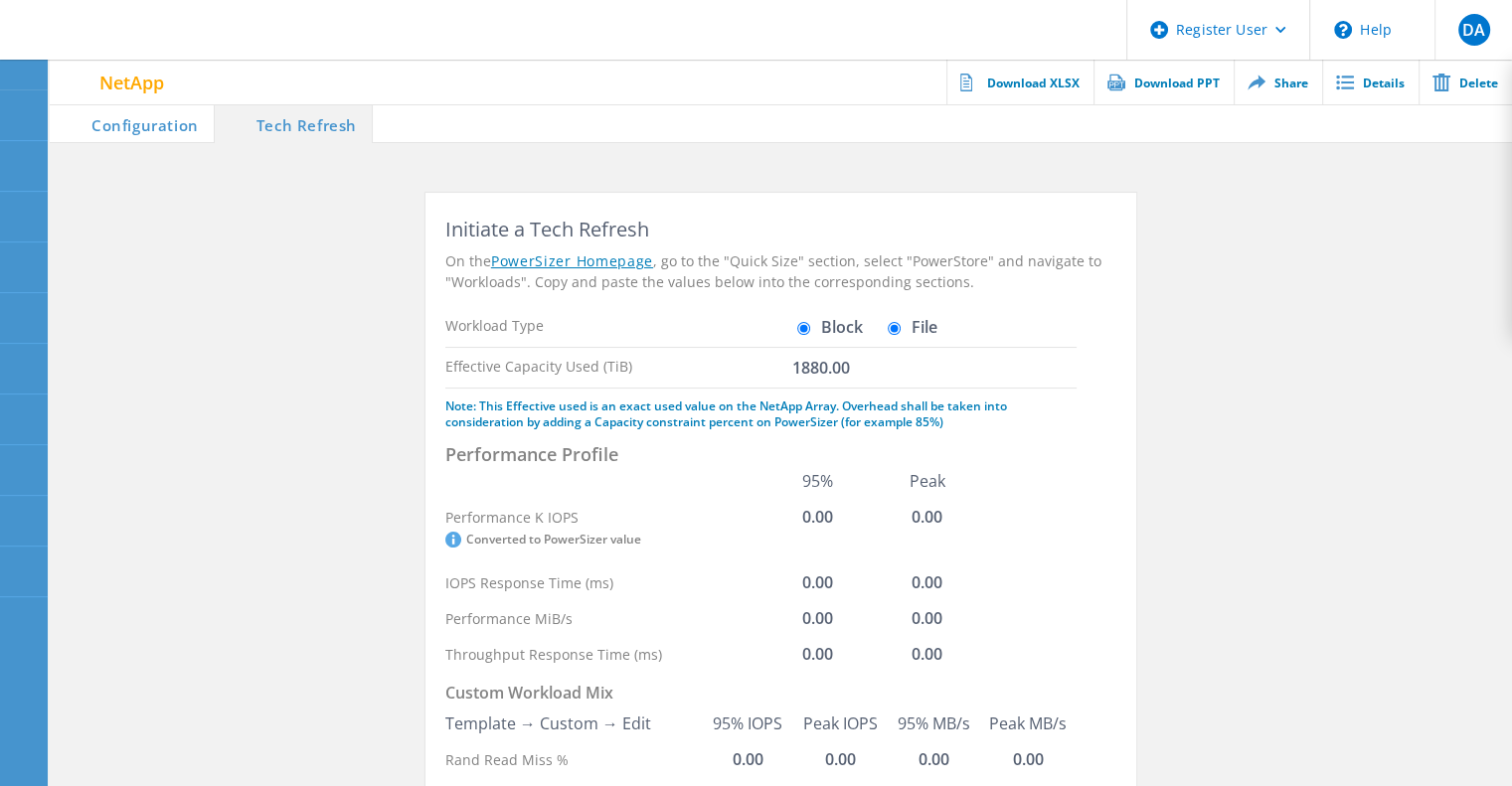 radio on "false" 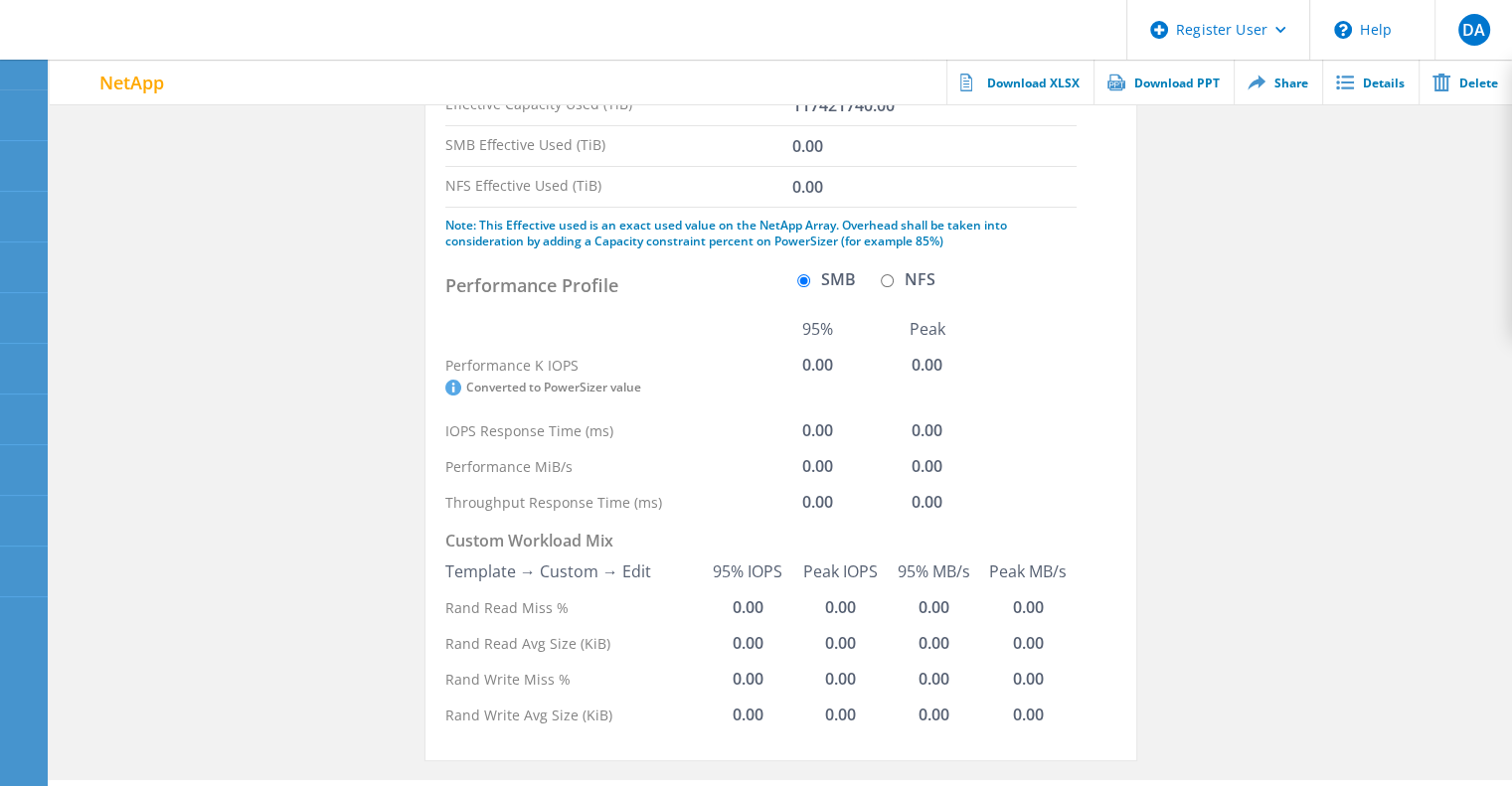 scroll, scrollTop: 256, scrollLeft: 0, axis: vertical 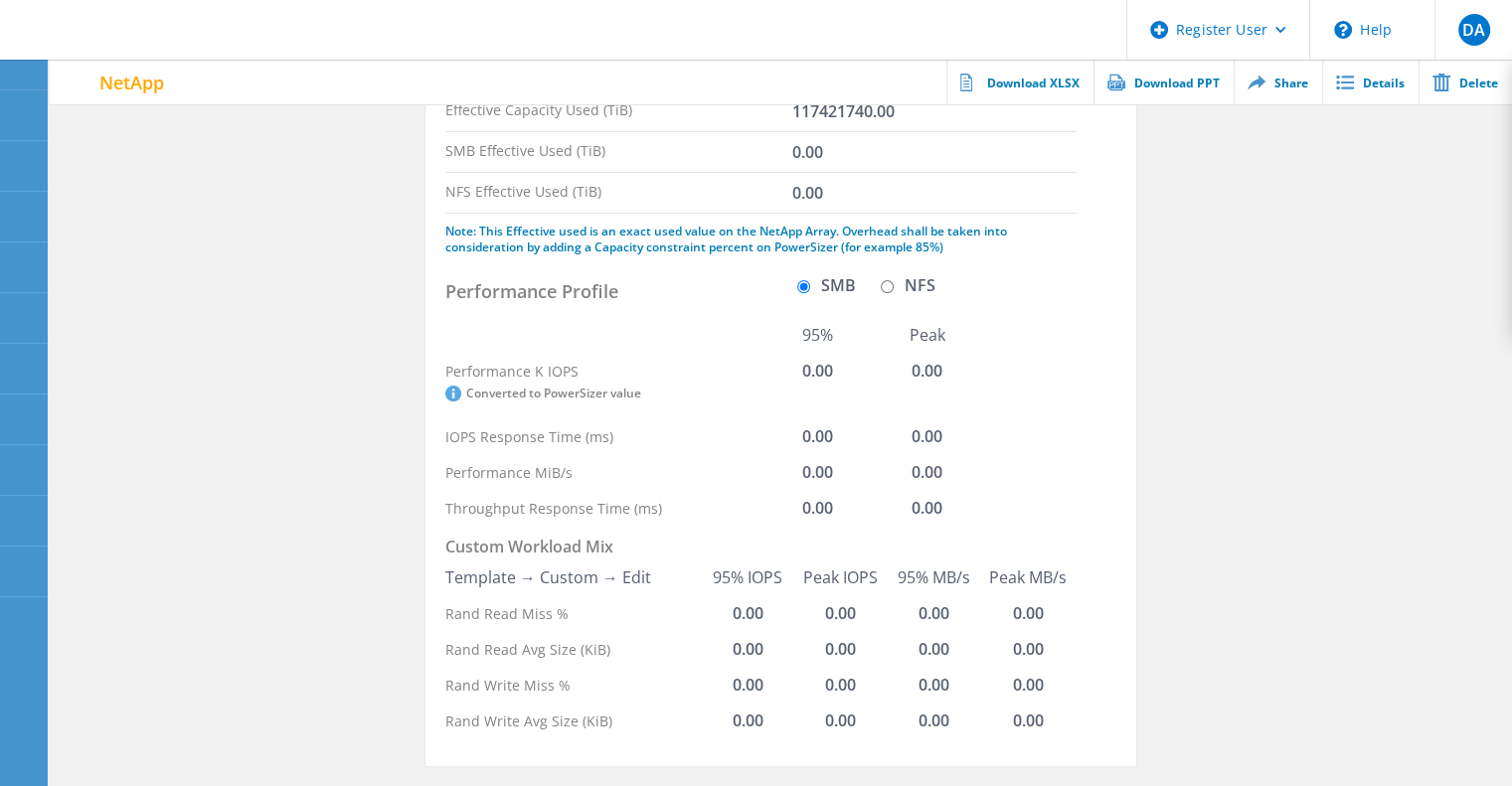 click on "NFS" 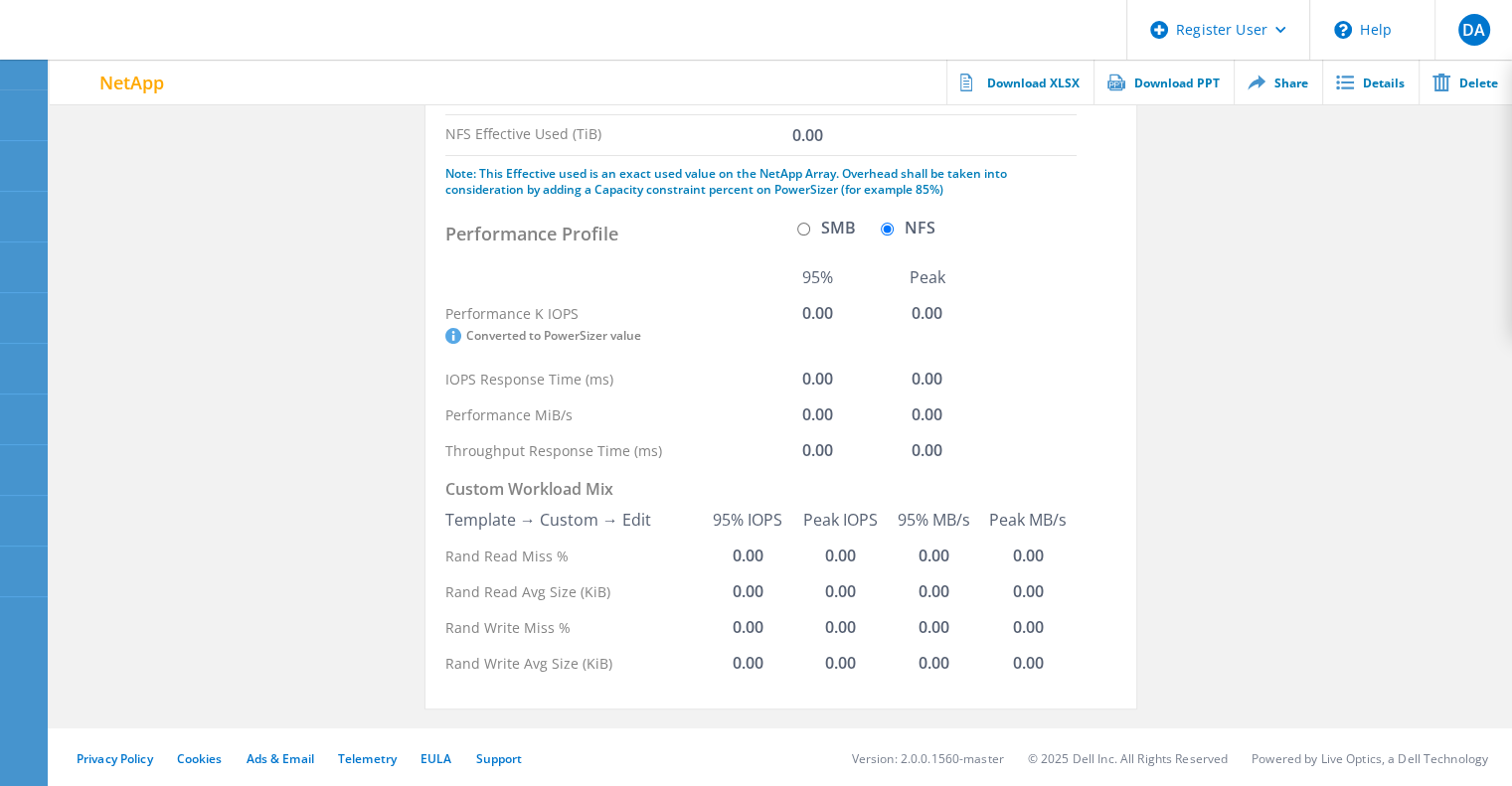 scroll, scrollTop: 0, scrollLeft: 0, axis: both 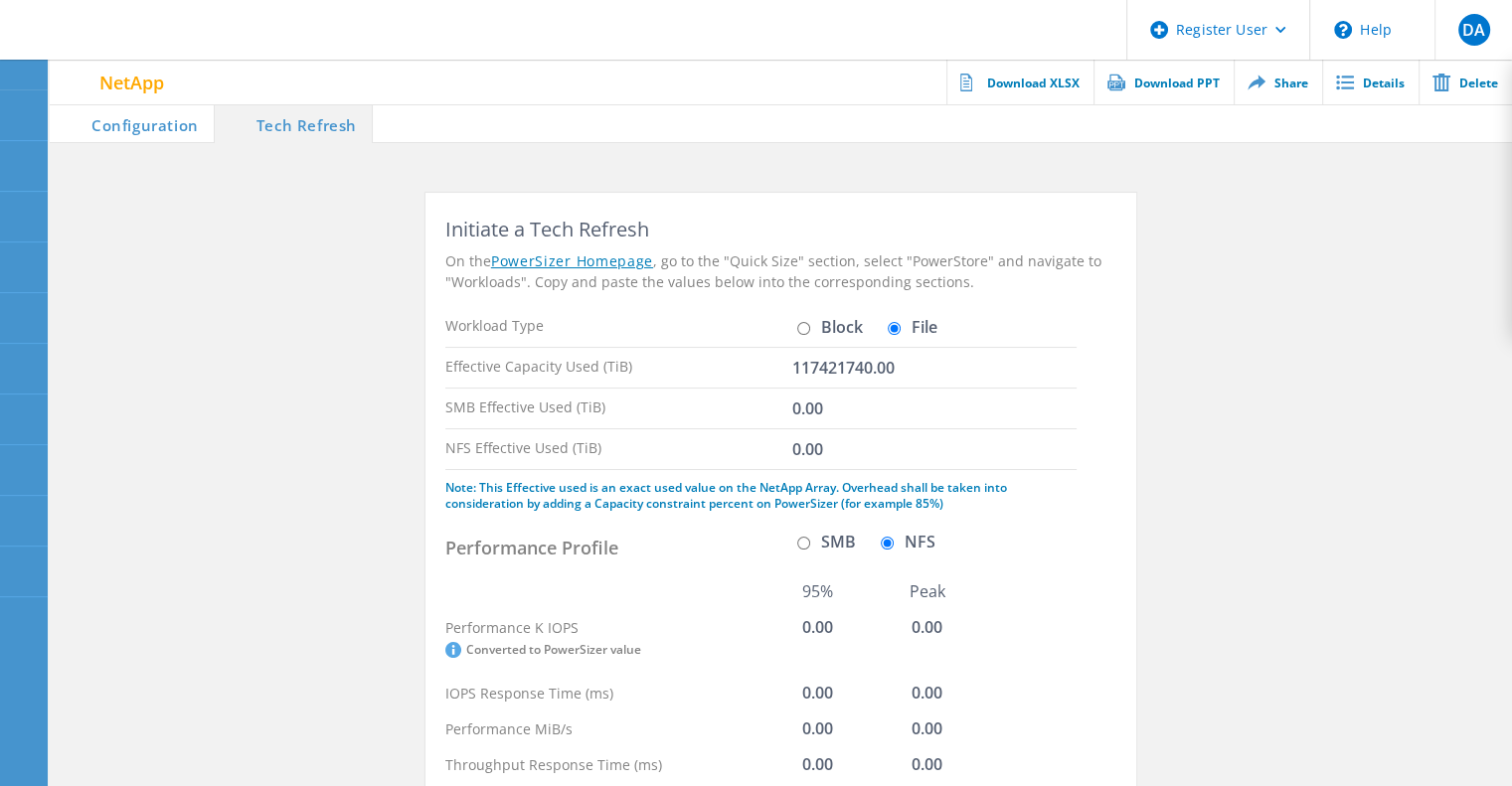 click on "SMB" 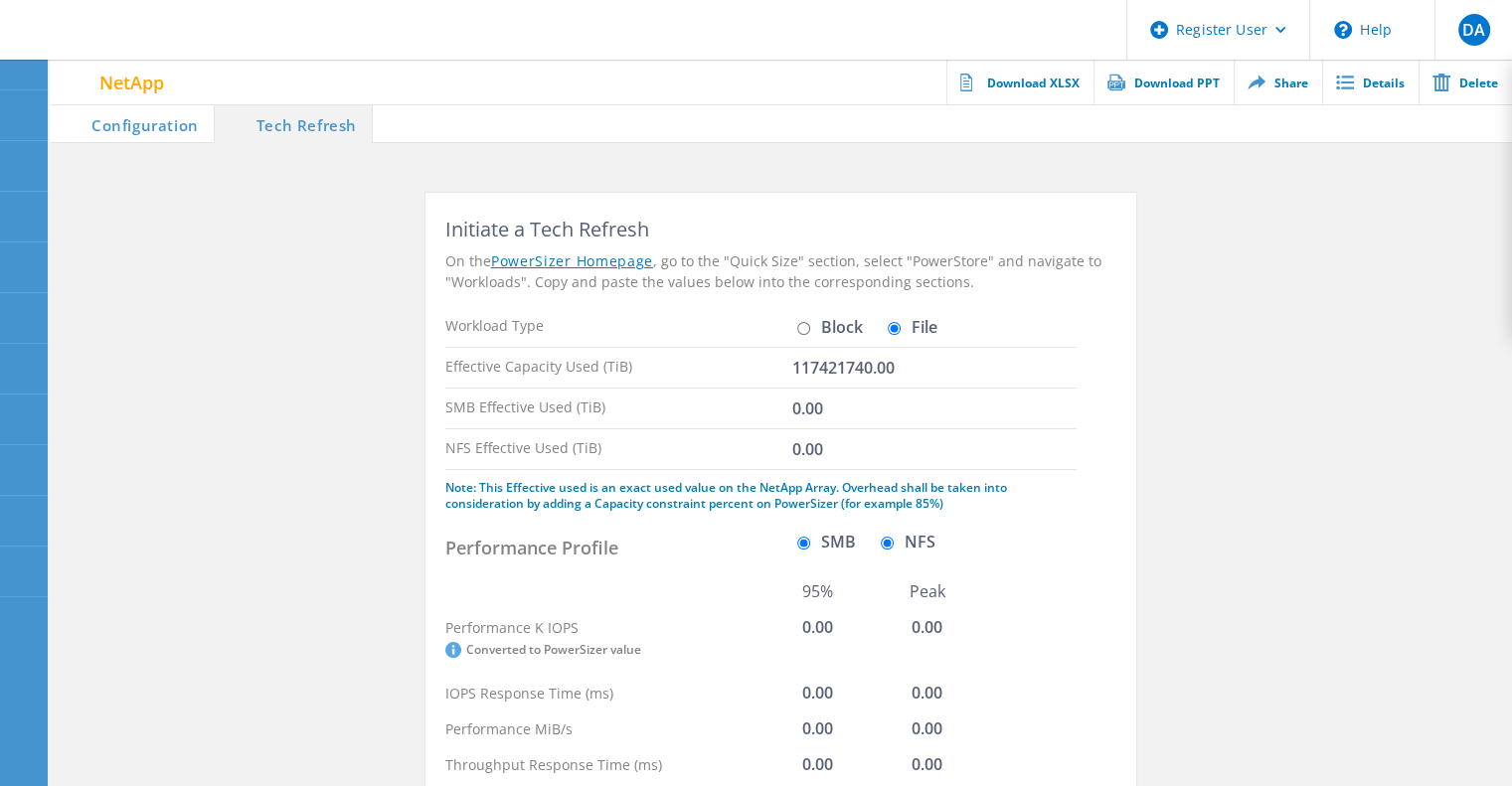 radio on "false" 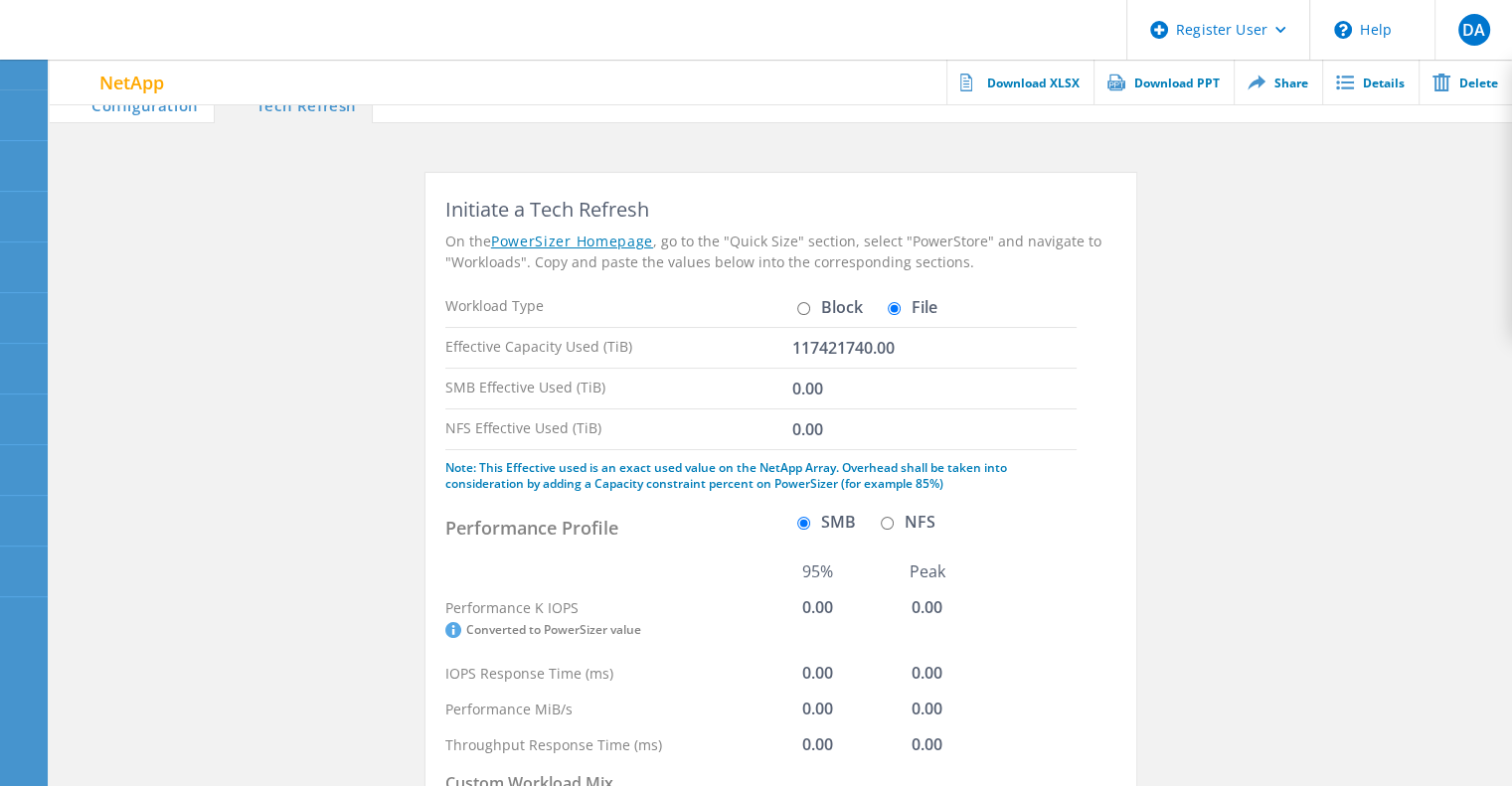 scroll, scrollTop: 38, scrollLeft: 0, axis: vertical 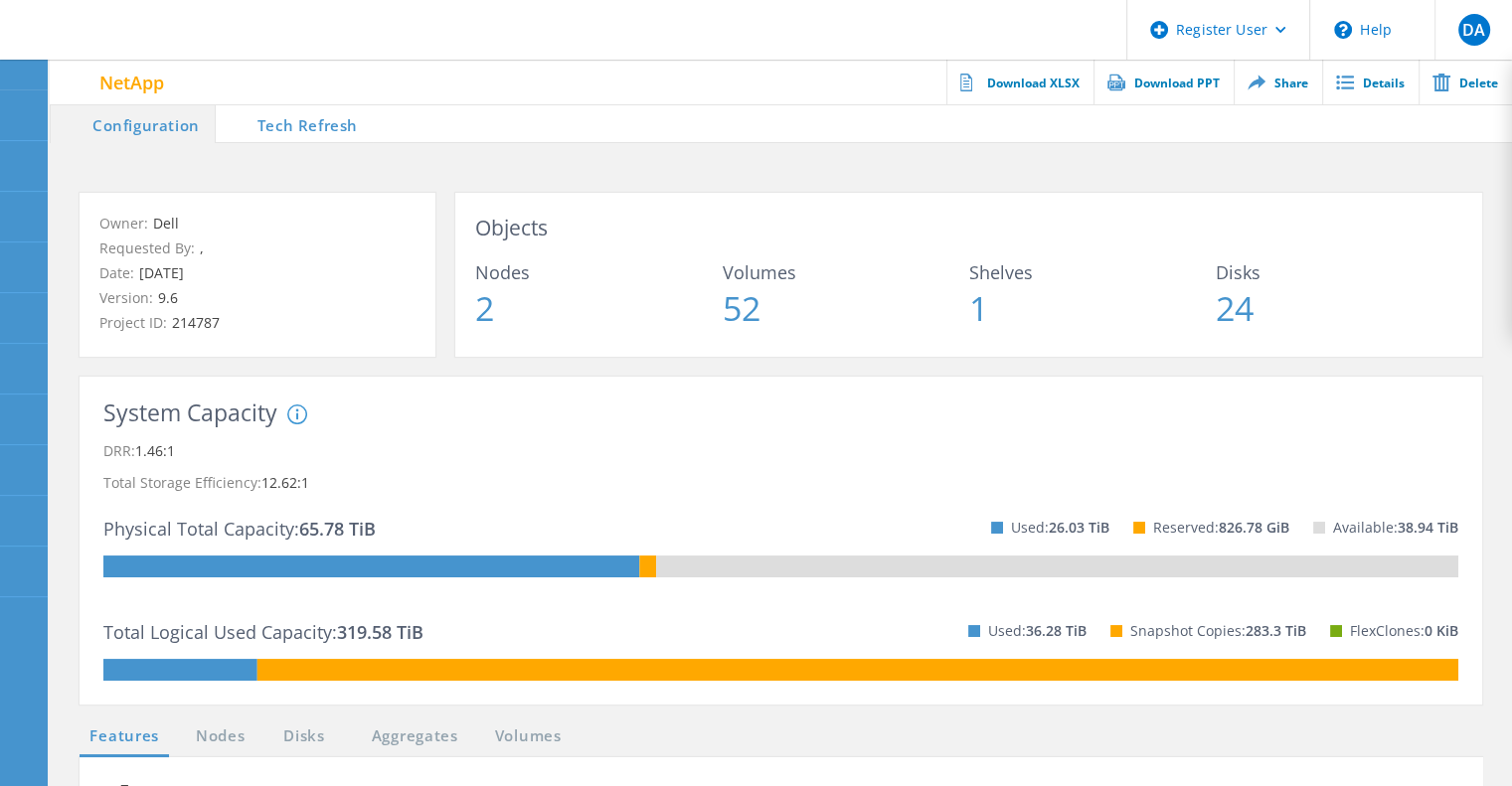click on "Tech Refresh" at bounding box center (294, 123) 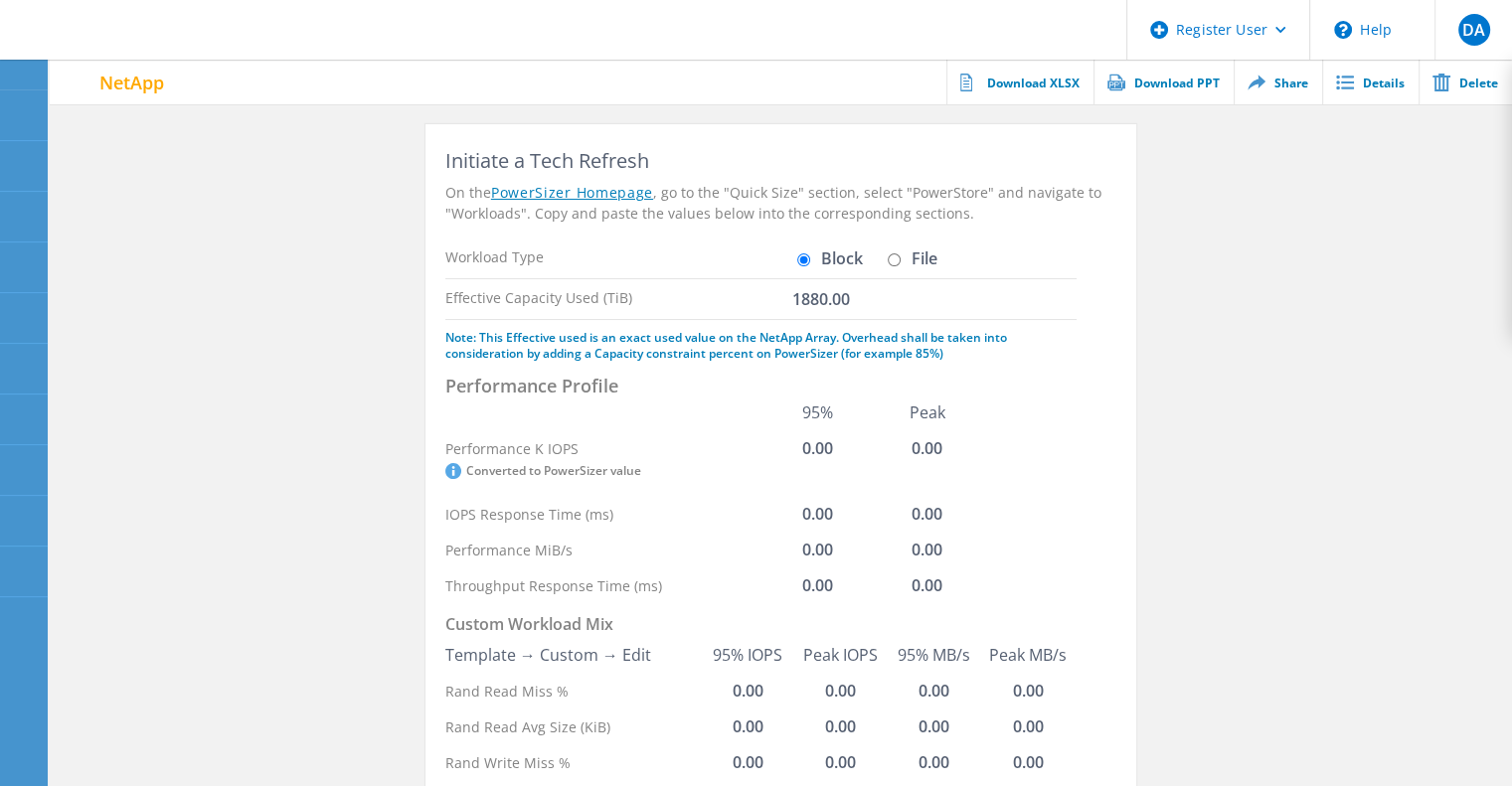 scroll, scrollTop: 66, scrollLeft: 0, axis: vertical 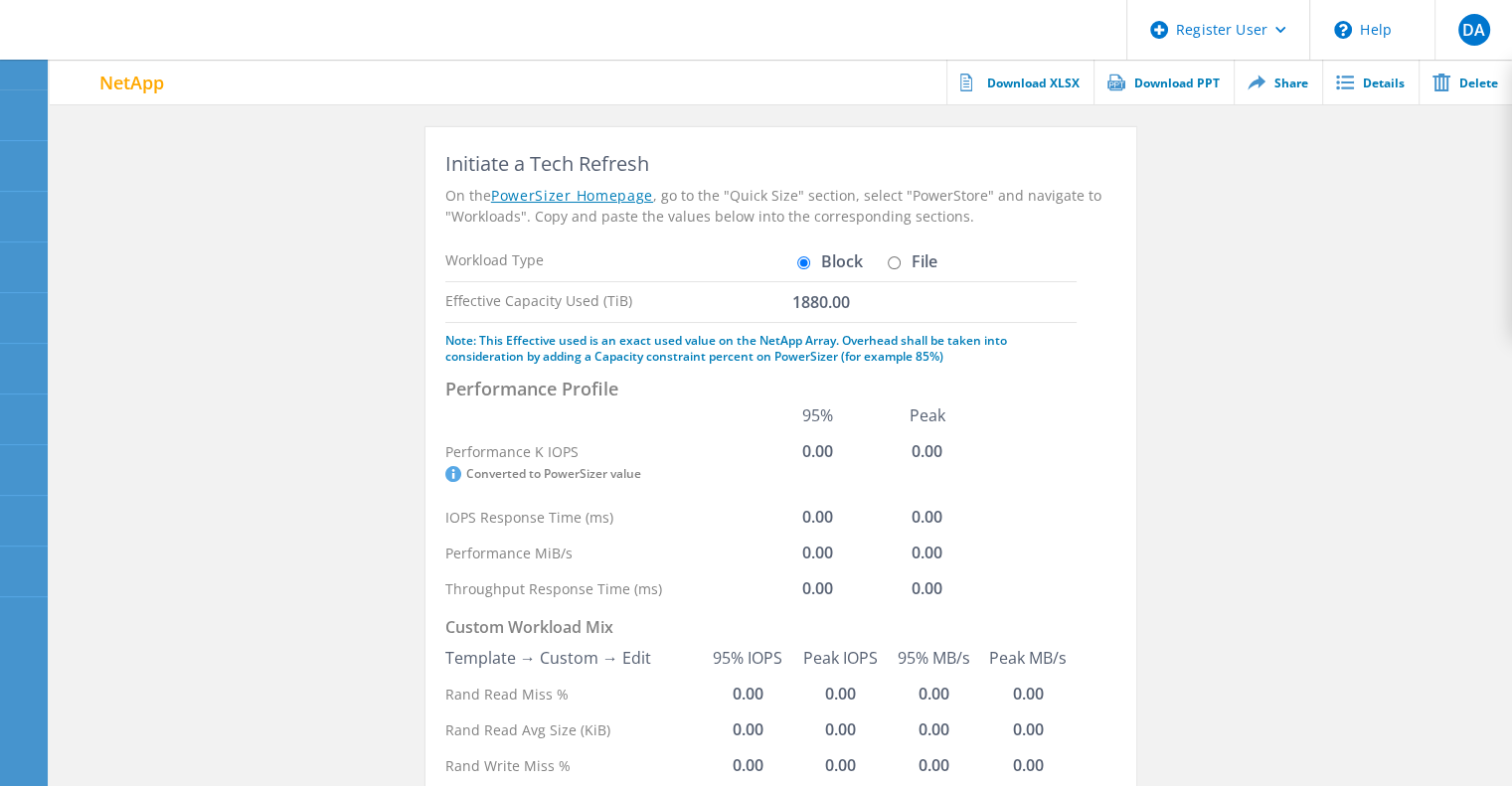 click on "Workload Type  Block   File" 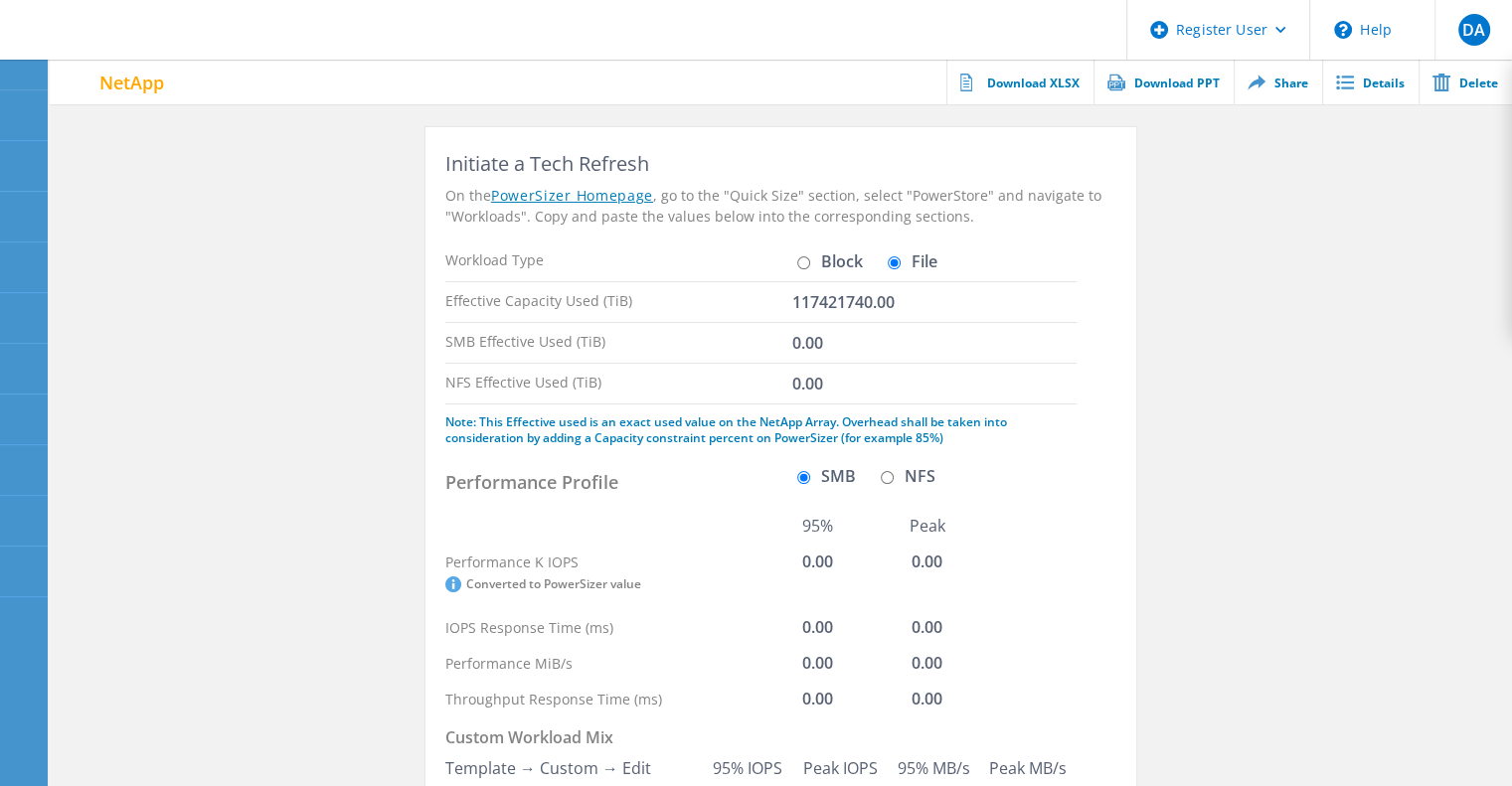 click on "Block" 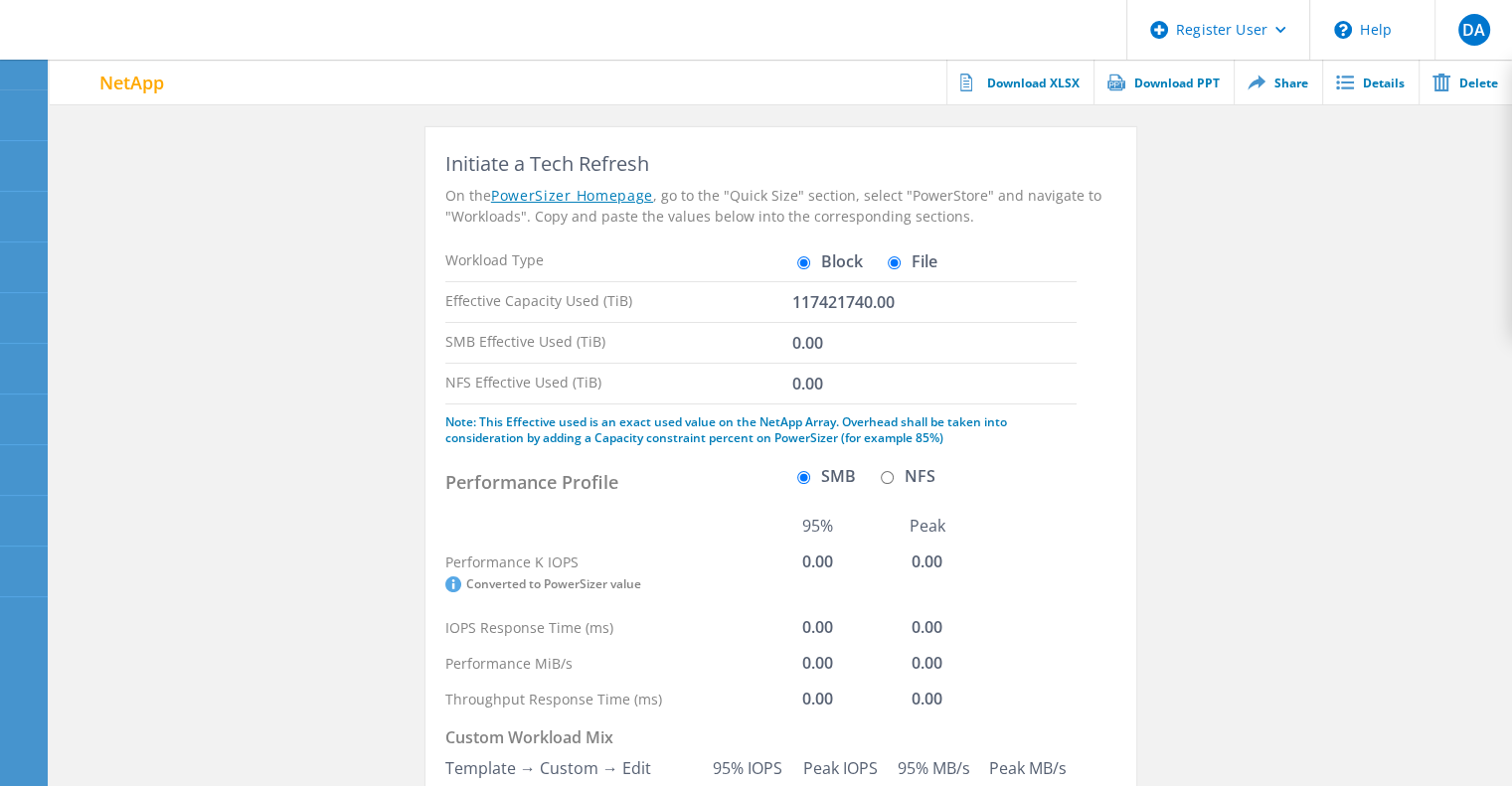 radio on "false" 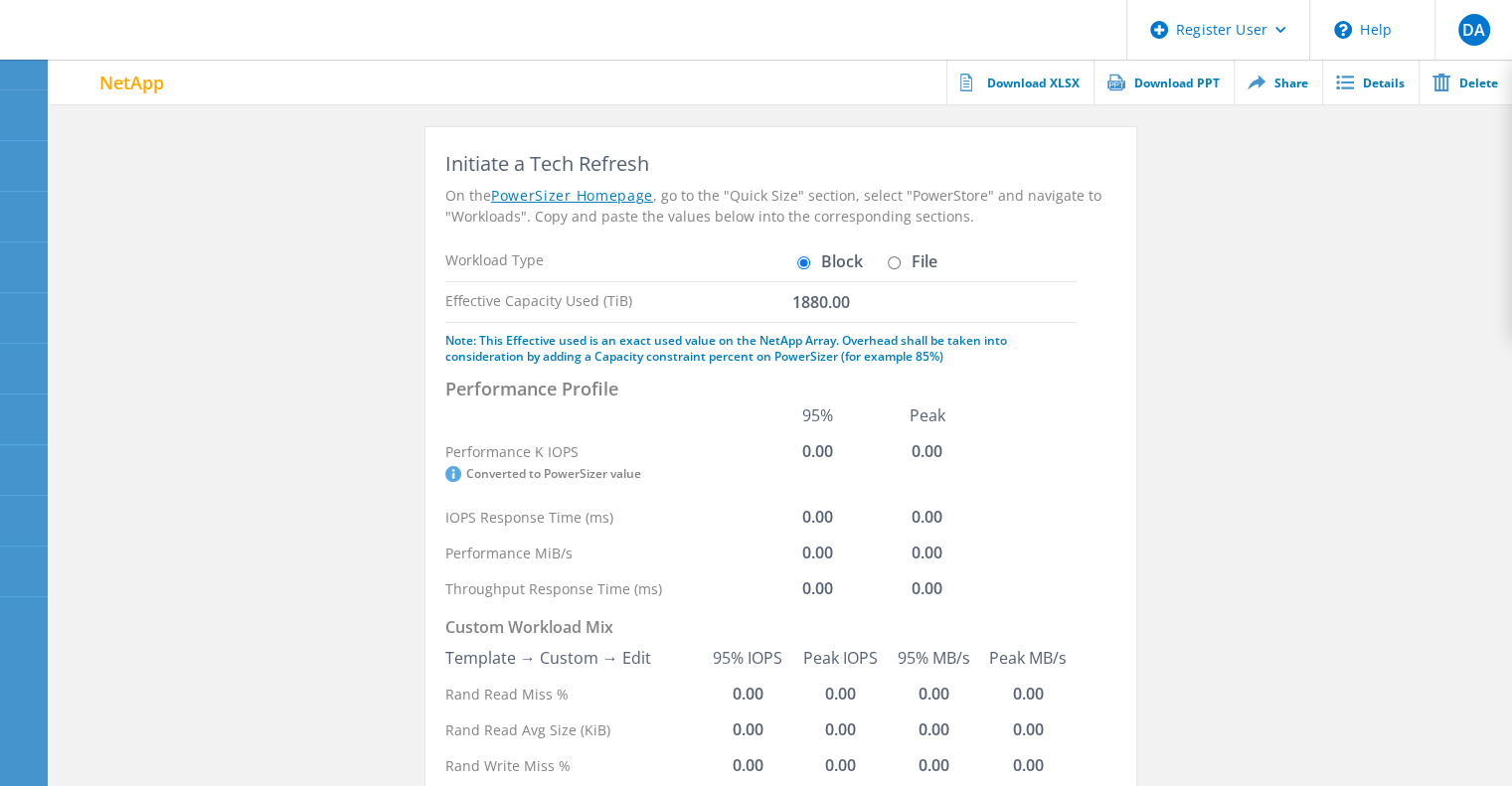 scroll, scrollTop: 205, scrollLeft: 0, axis: vertical 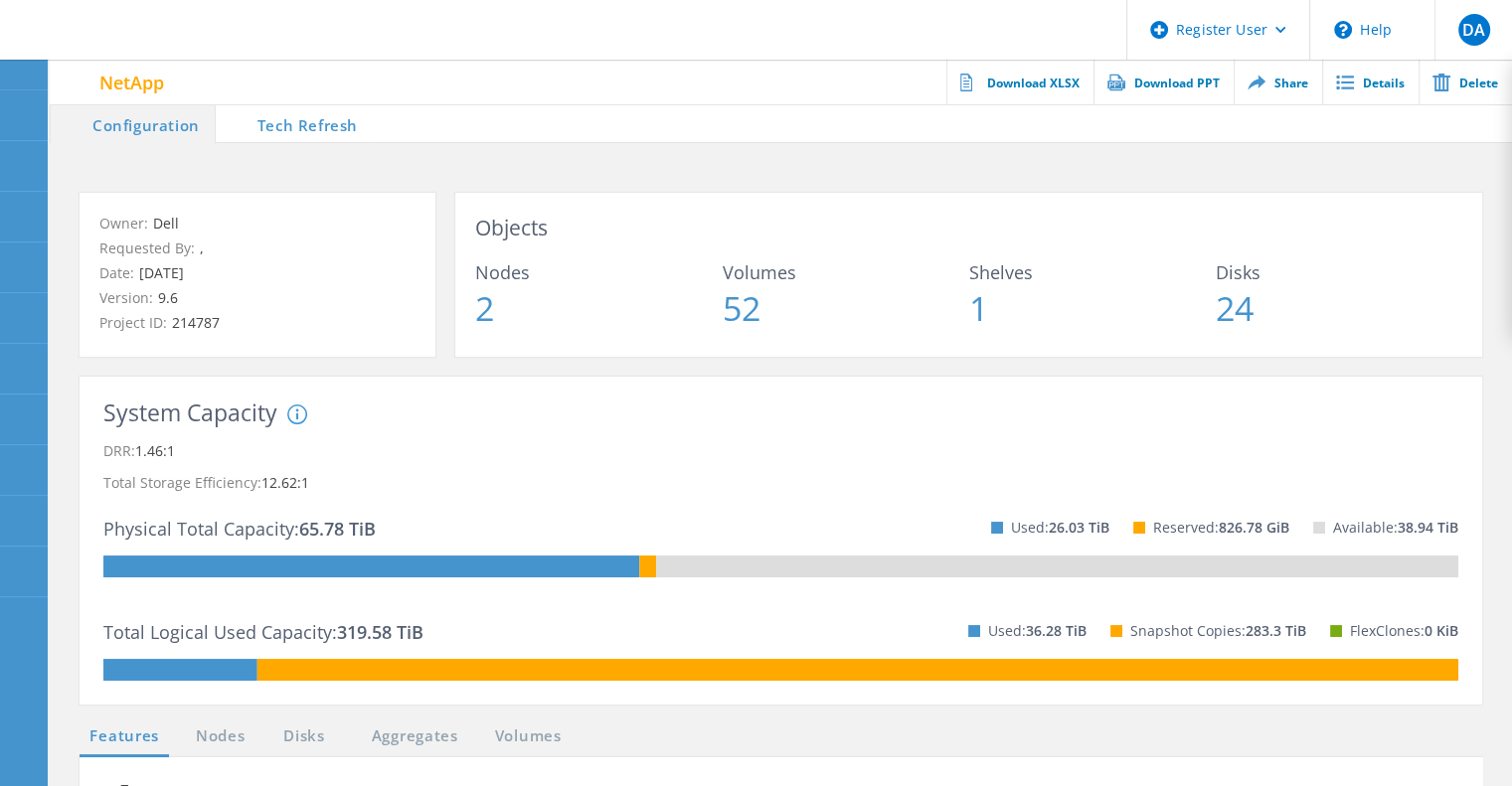 click on "Tech Refresh" at bounding box center (294, 123) 